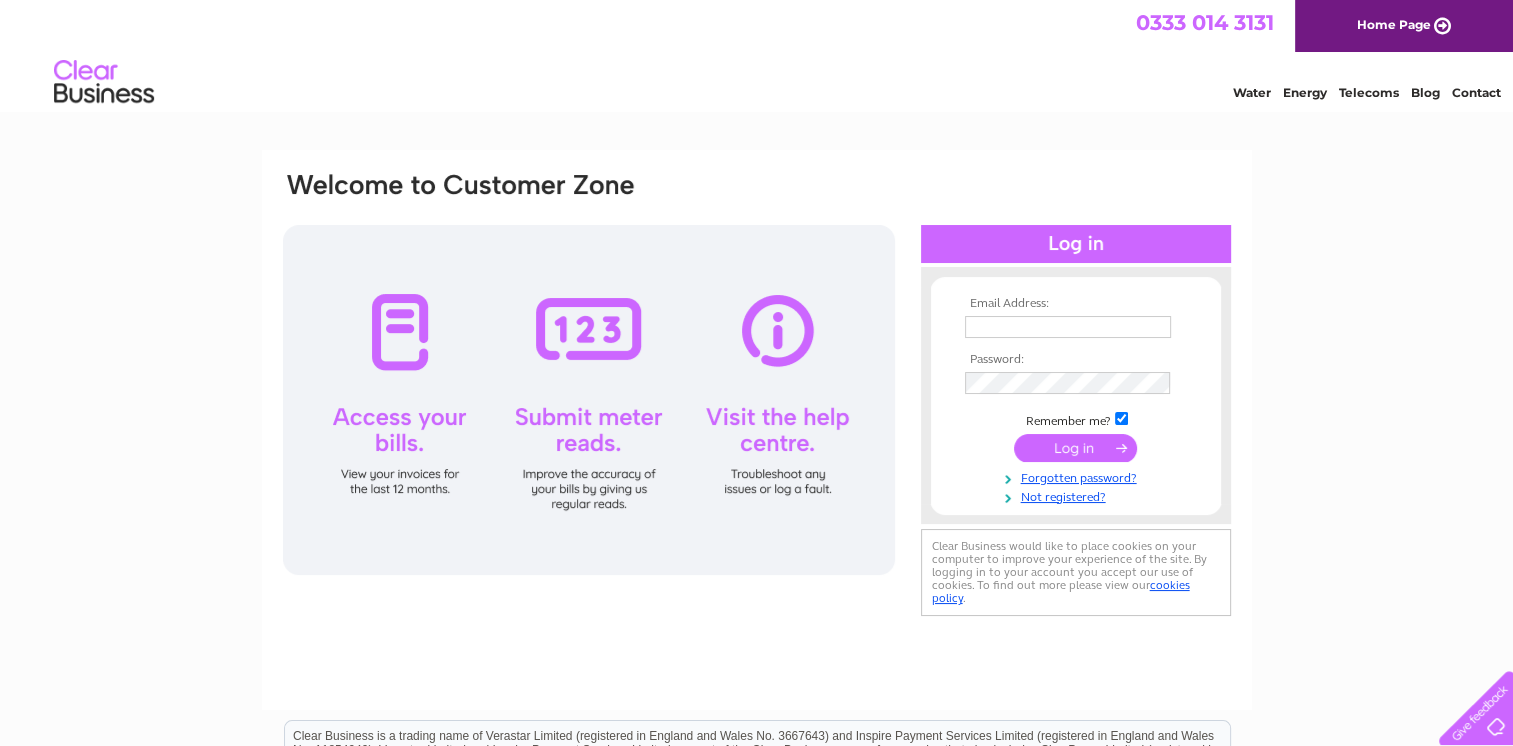 scroll, scrollTop: 0, scrollLeft: 0, axis: both 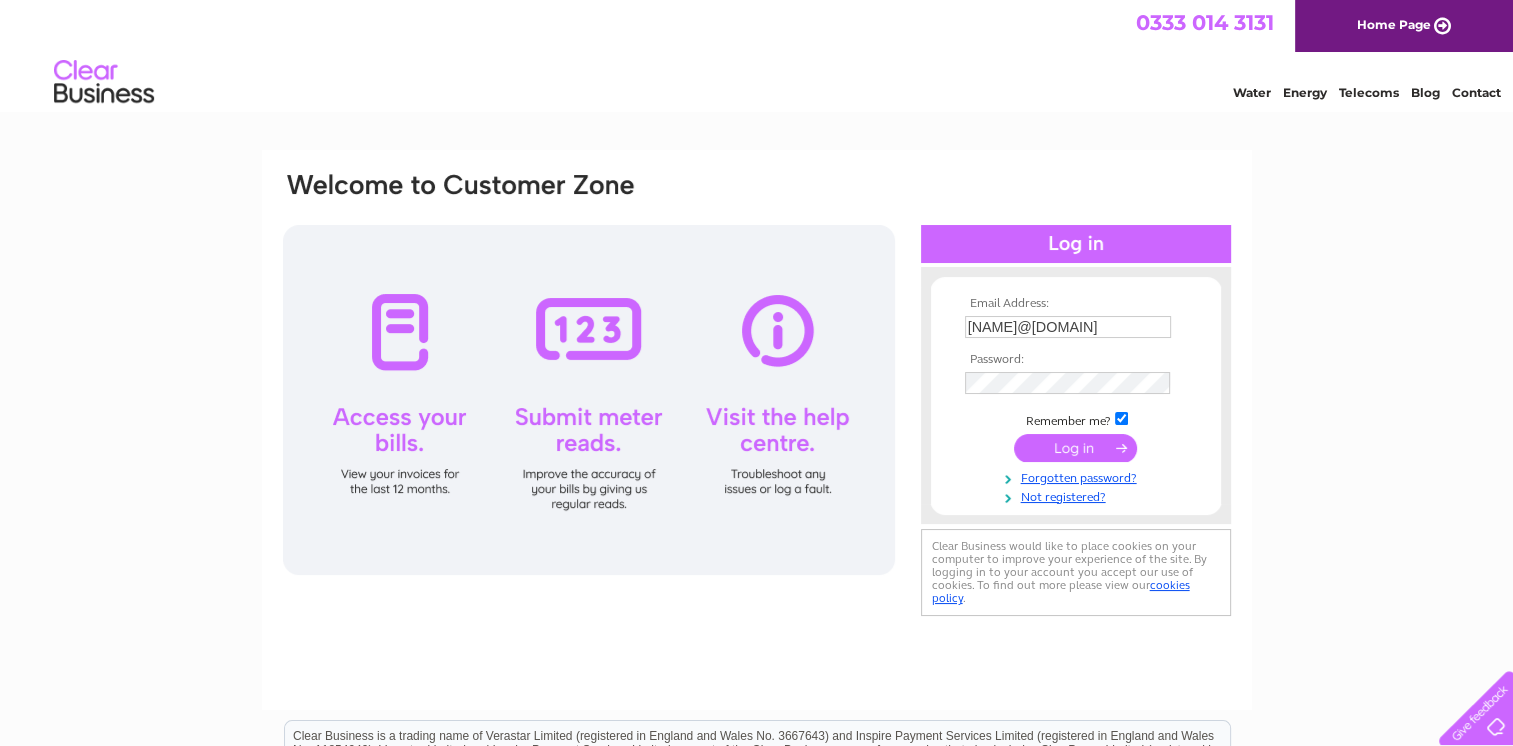 click at bounding box center (1075, 448) 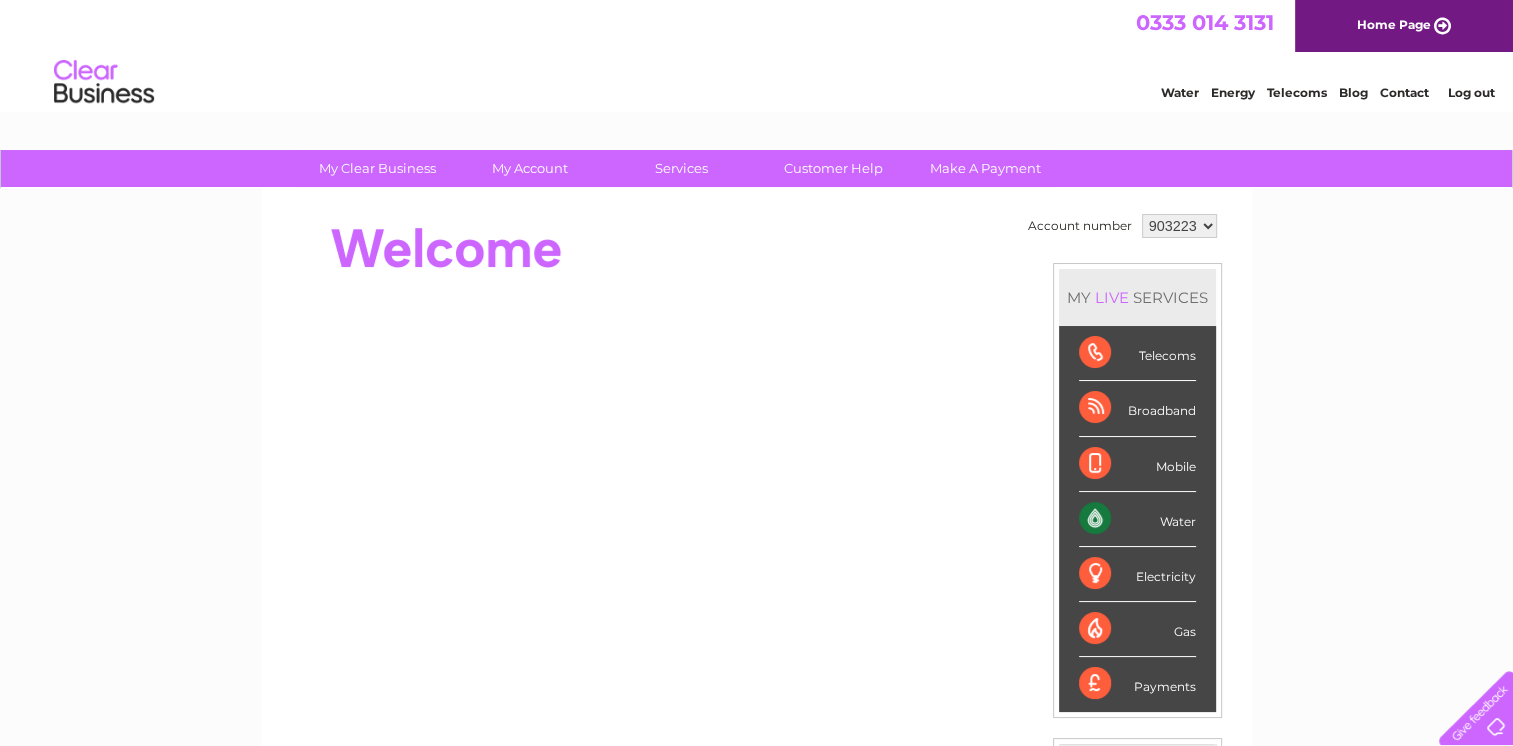 scroll, scrollTop: 0, scrollLeft: 0, axis: both 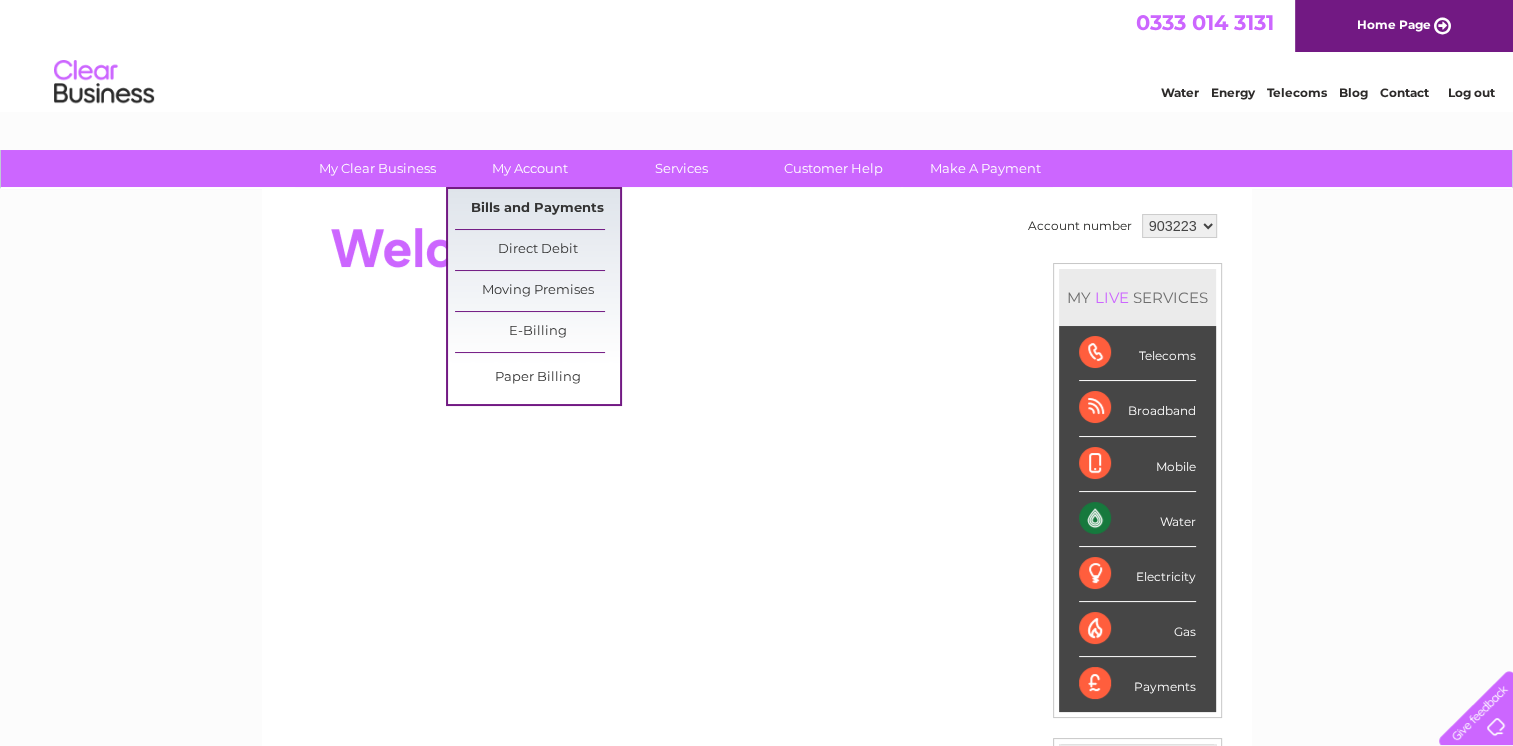 click on "Bills and Payments" at bounding box center [537, 209] 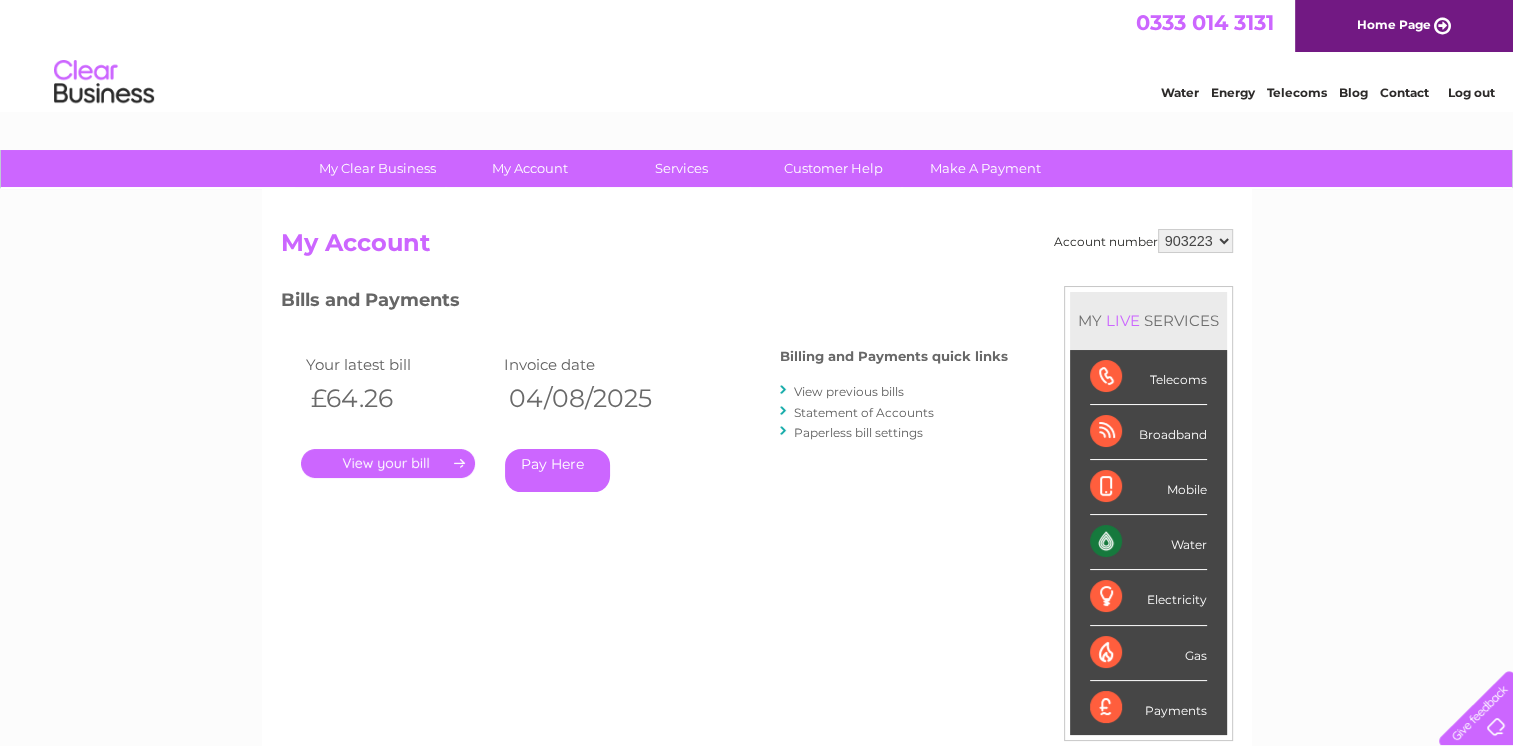 scroll, scrollTop: 0, scrollLeft: 0, axis: both 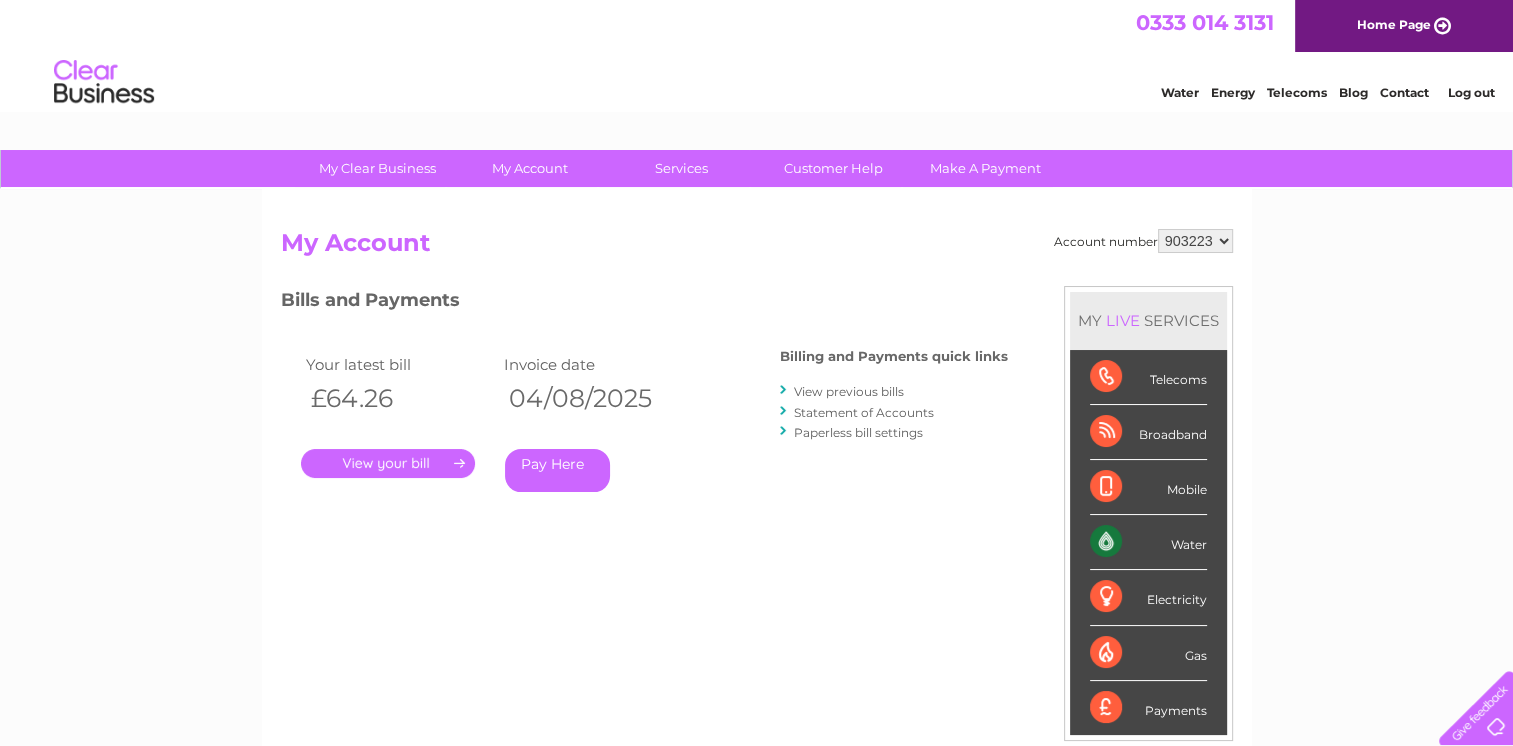 click on "." at bounding box center [388, 463] 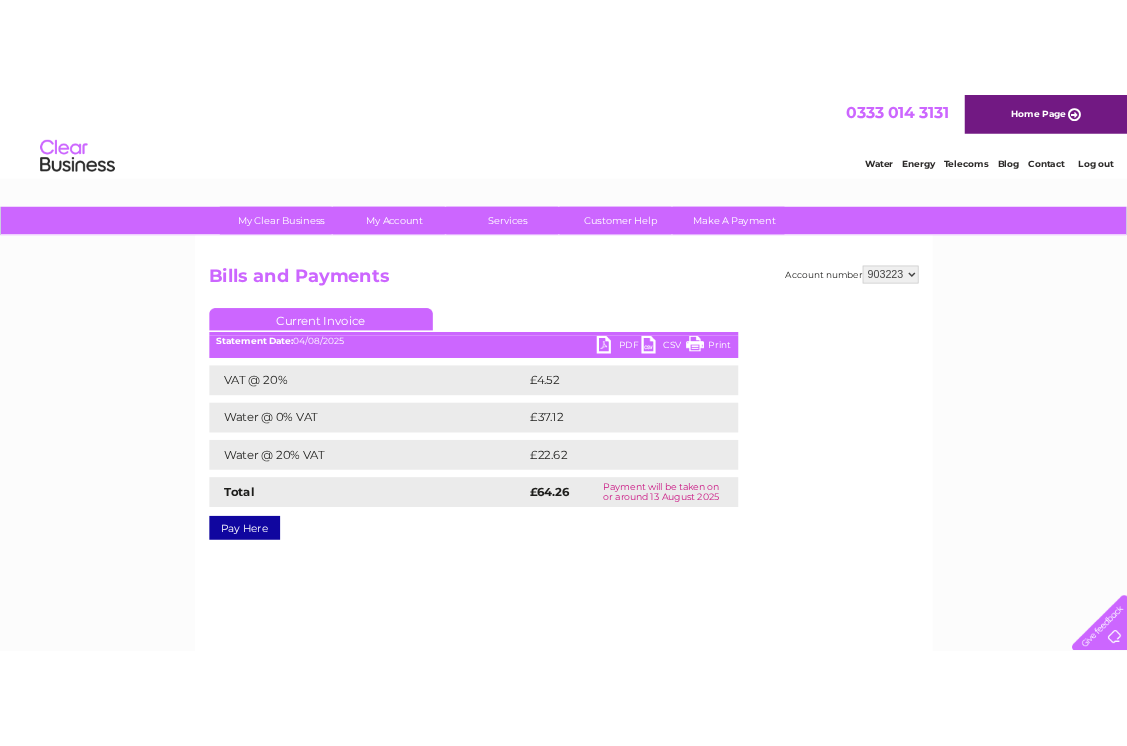 scroll, scrollTop: 0, scrollLeft: 0, axis: both 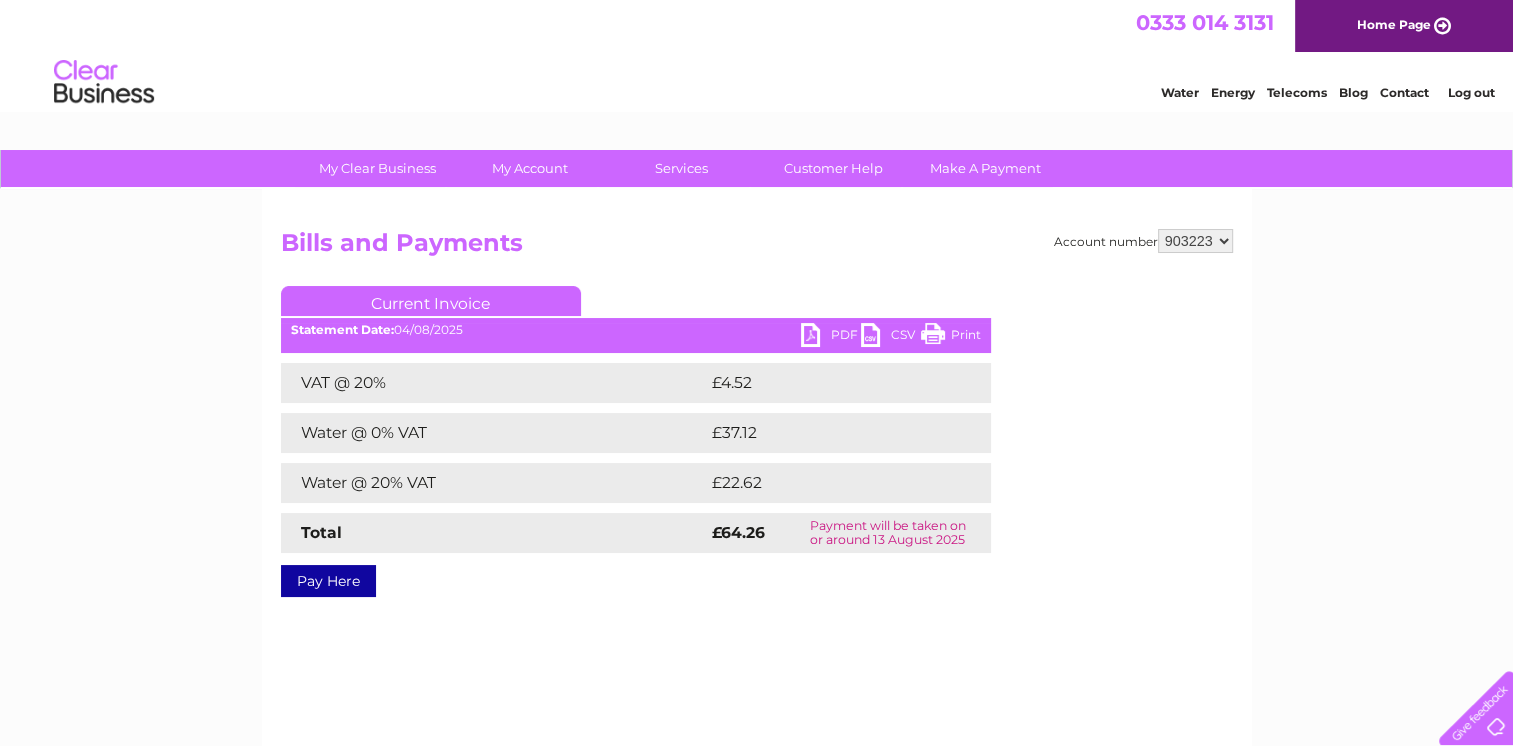 click on "PDF" at bounding box center [831, 337] 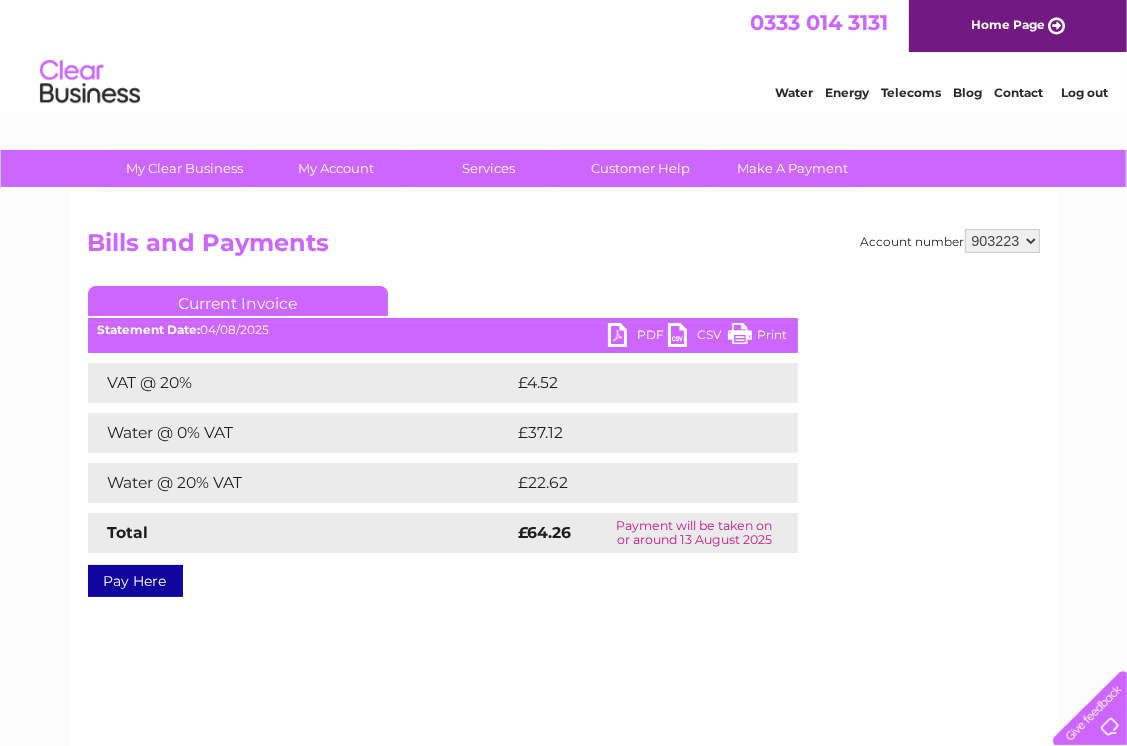 click on "903223
903224
919619" at bounding box center (1002, 241) 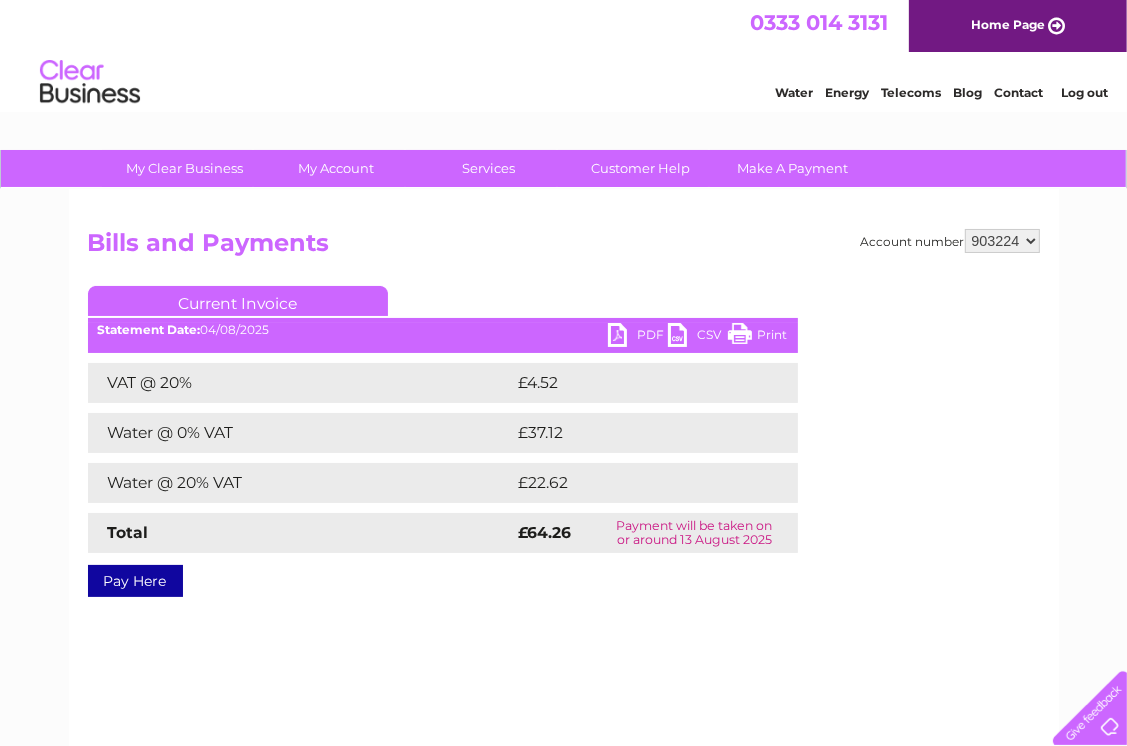 click on "903223
903224
919619" at bounding box center [1002, 241] 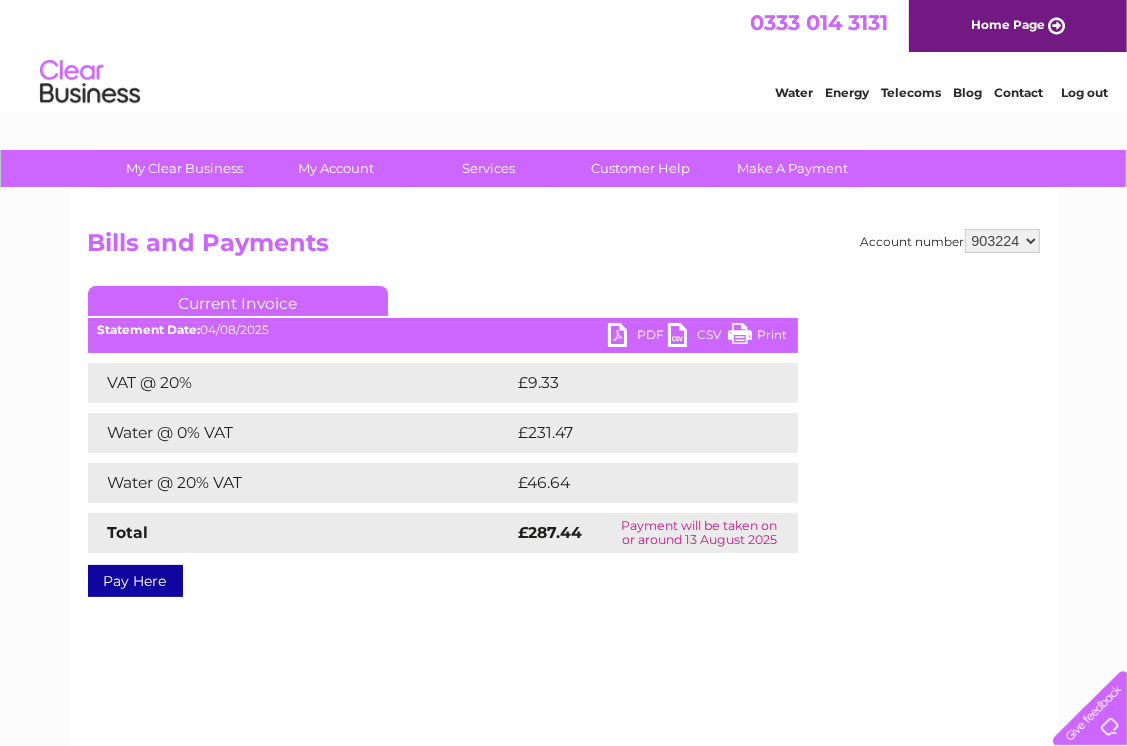 scroll, scrollTop: 0, scrollLeft: 0, axis: both 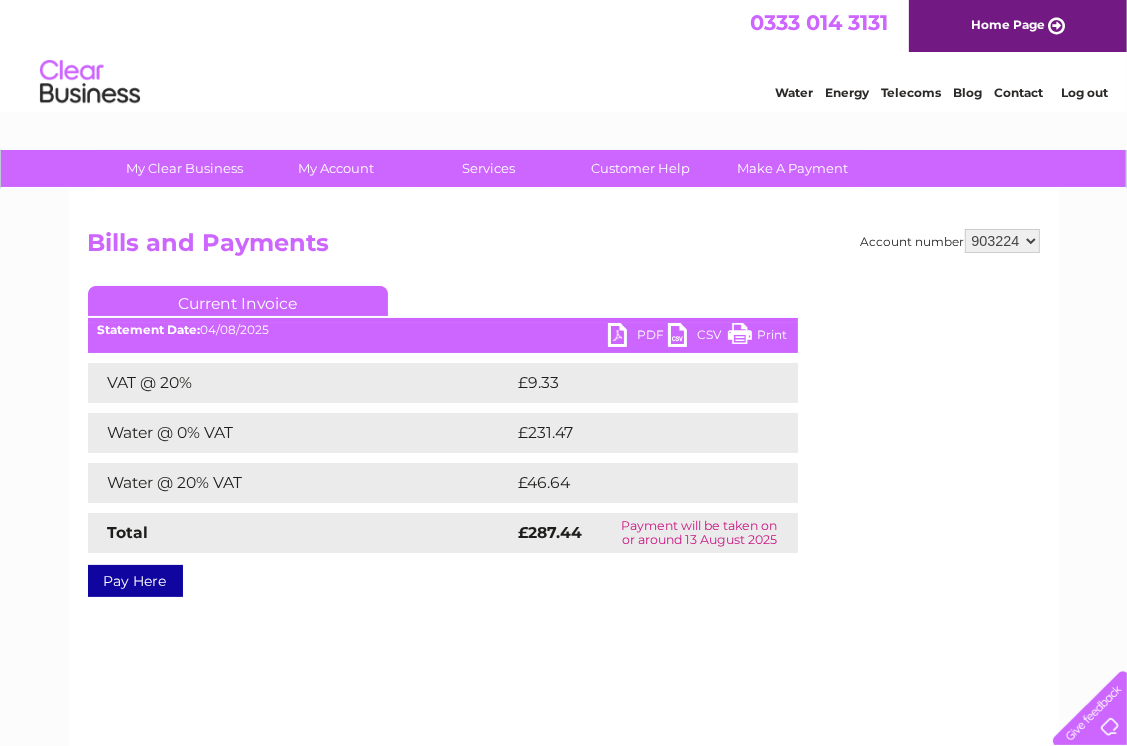 click on "PDF" at bounding box center (638, 337) 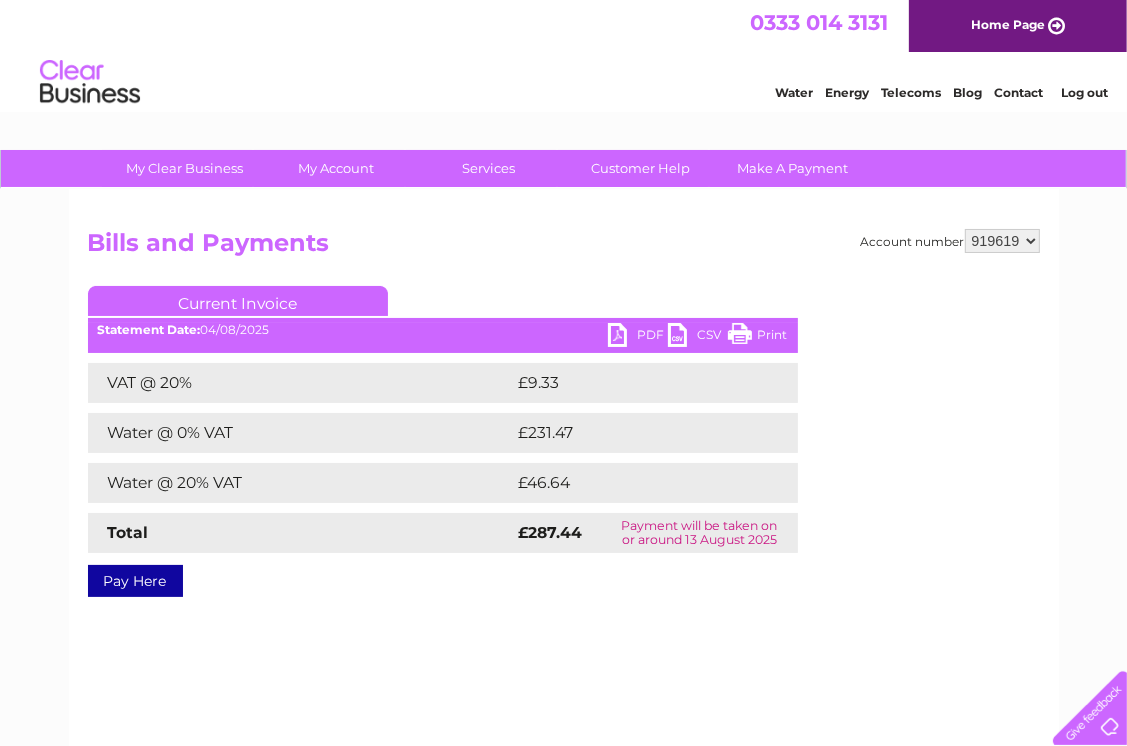 click on "903223
903224
919619" at bounding box center (1002, 241) 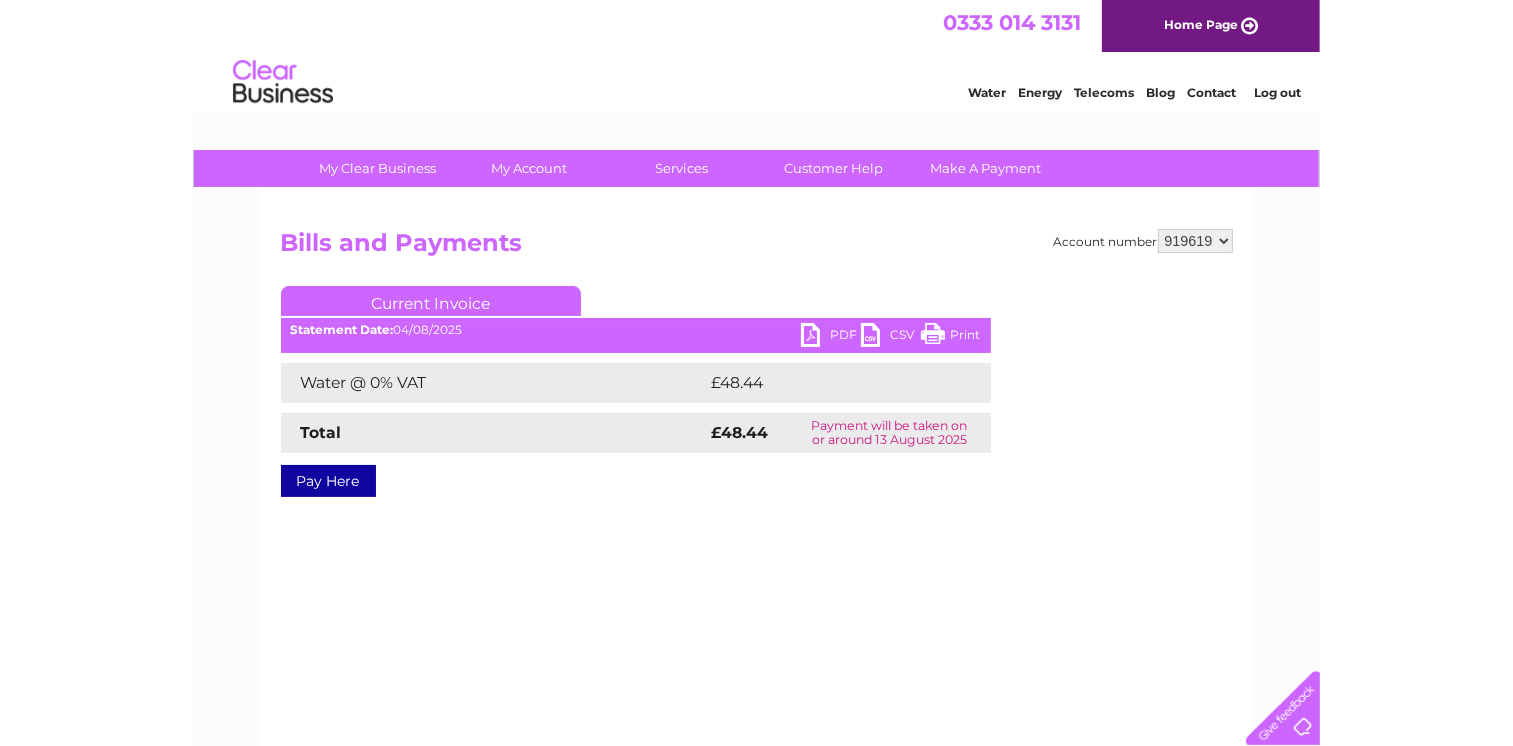 scroll, scrollTop: 0, scrollLeft: 0, axis: both 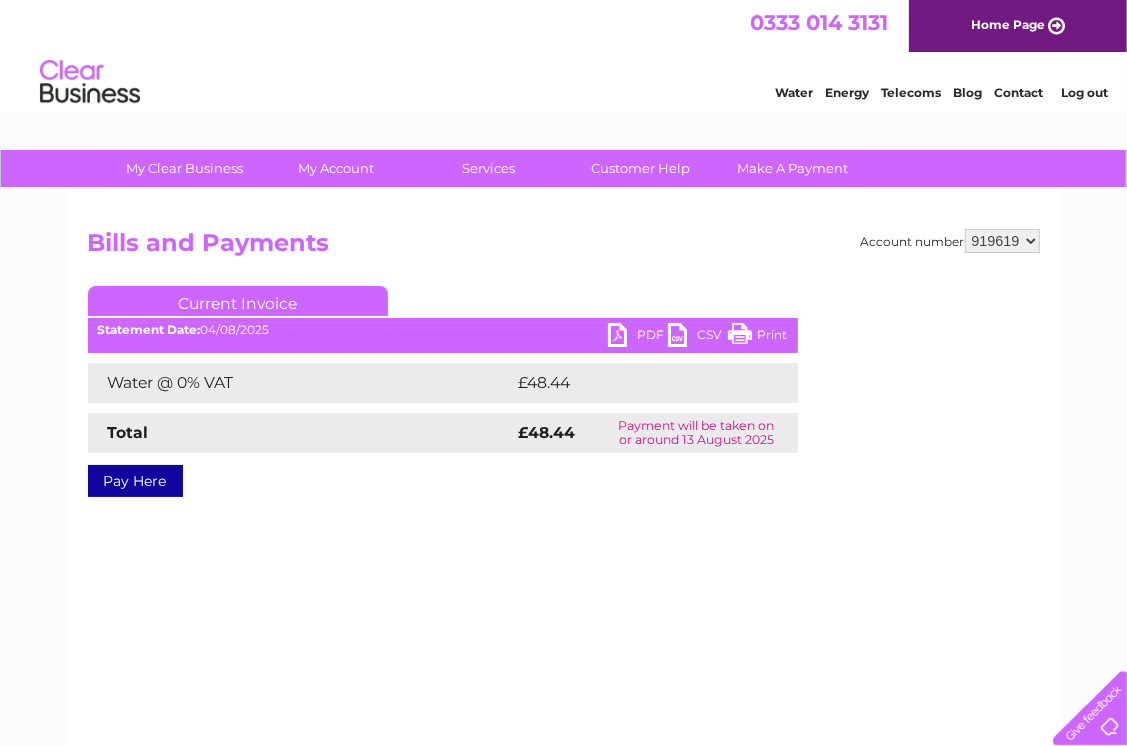 click on "PDF" at bounding box center [638, 337] 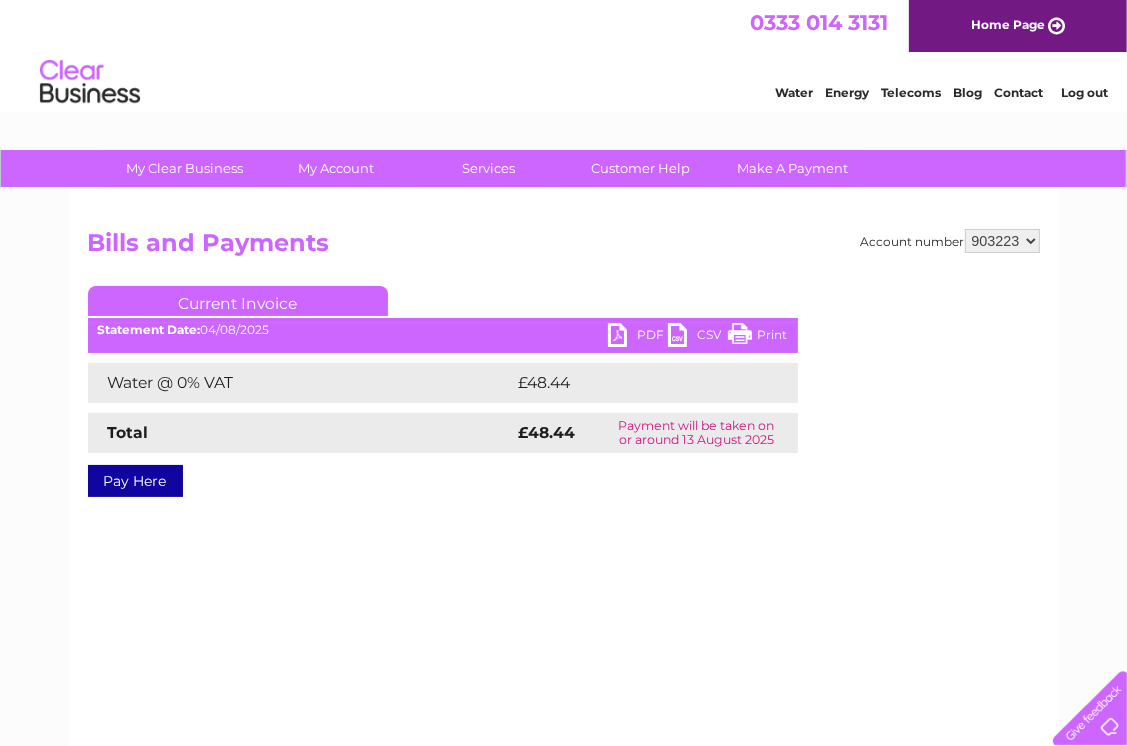 click on "903223
903224
919619" at bounding box center [1002, 241] 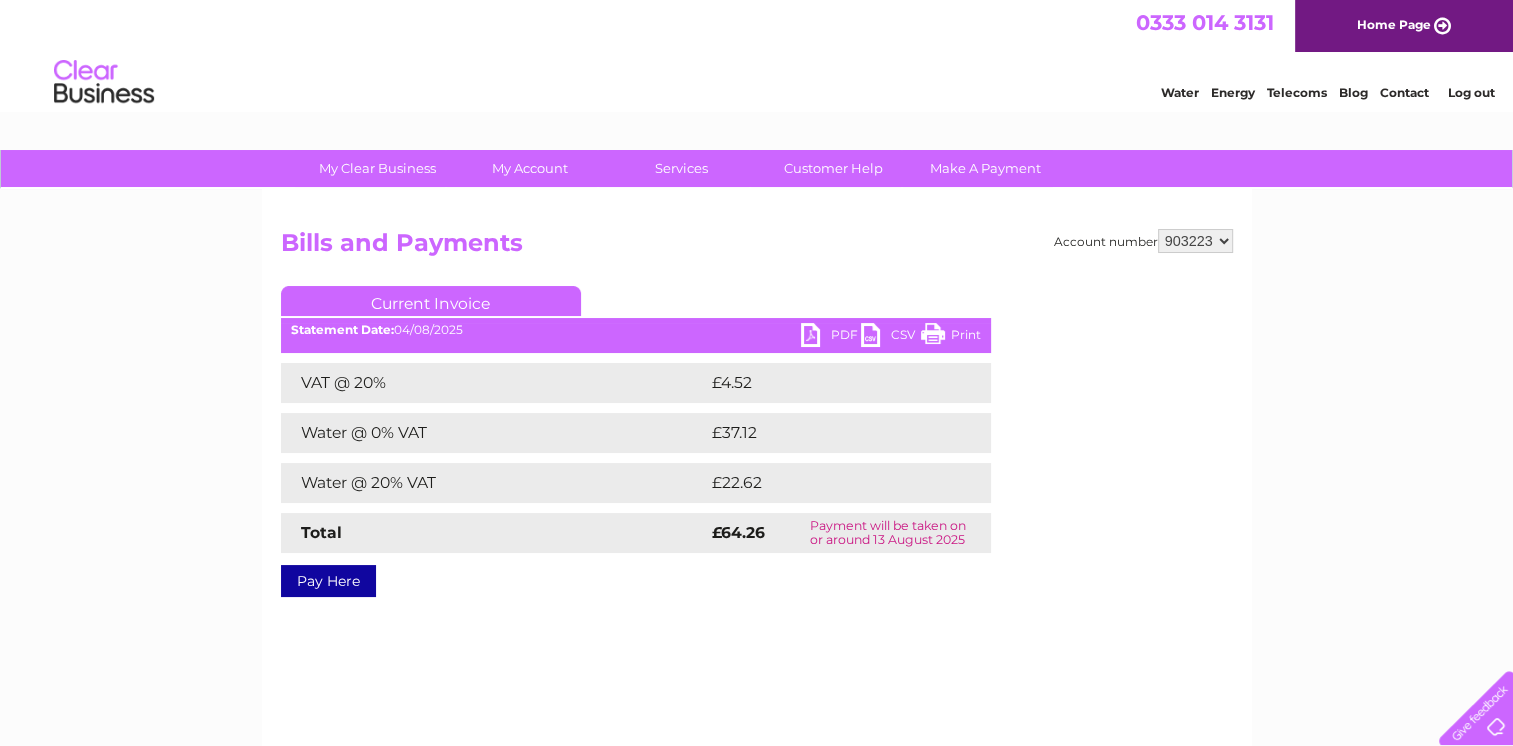 scroll, scrollTop: 0, scrollLeft: 0, axis: both 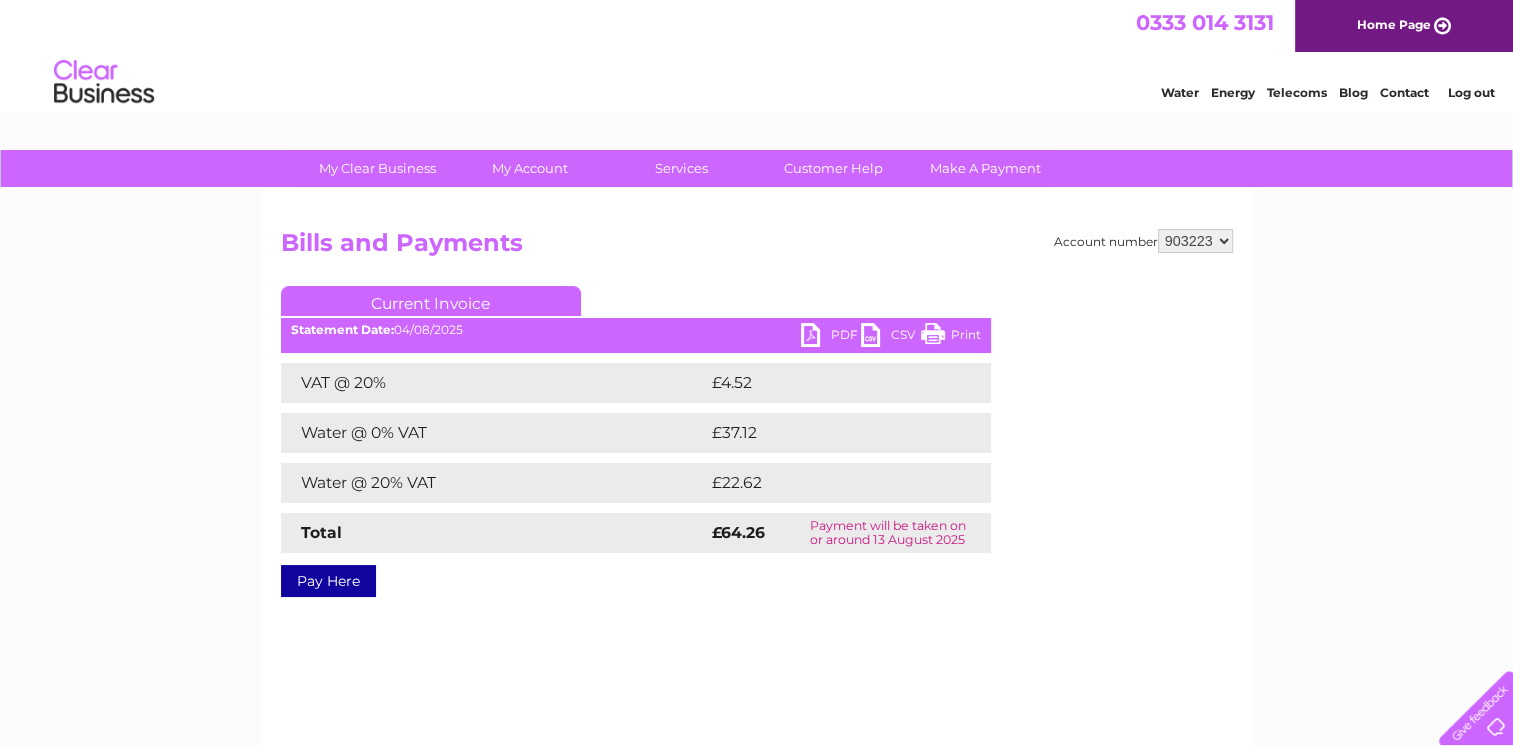 click on "903223
903224
919619" at bounding box center [1195, 241] 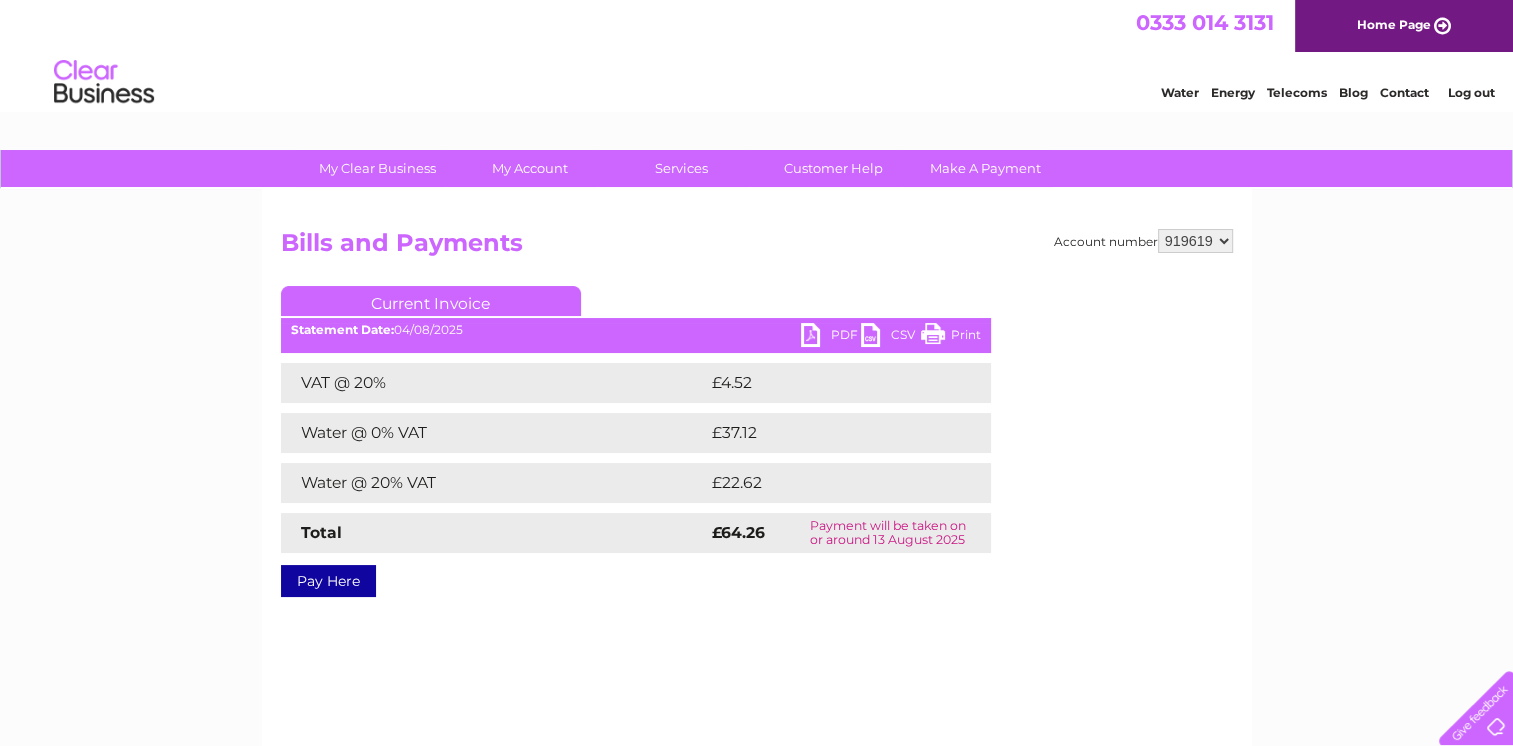 click on "903223
903224
919619" at bounding box center (1195, 241) 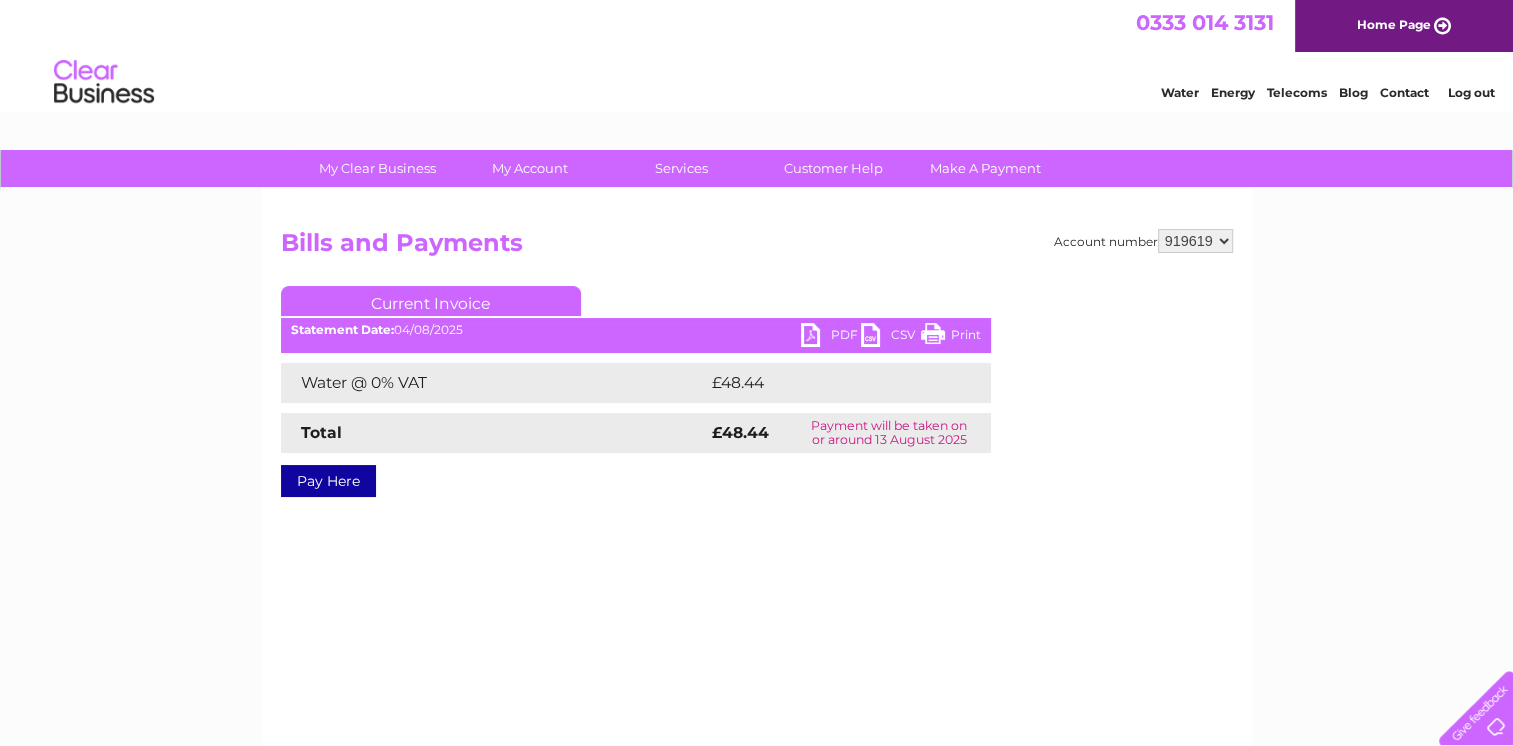 scroll, scrollTop: 0, scrollLeft: 0, axis: both 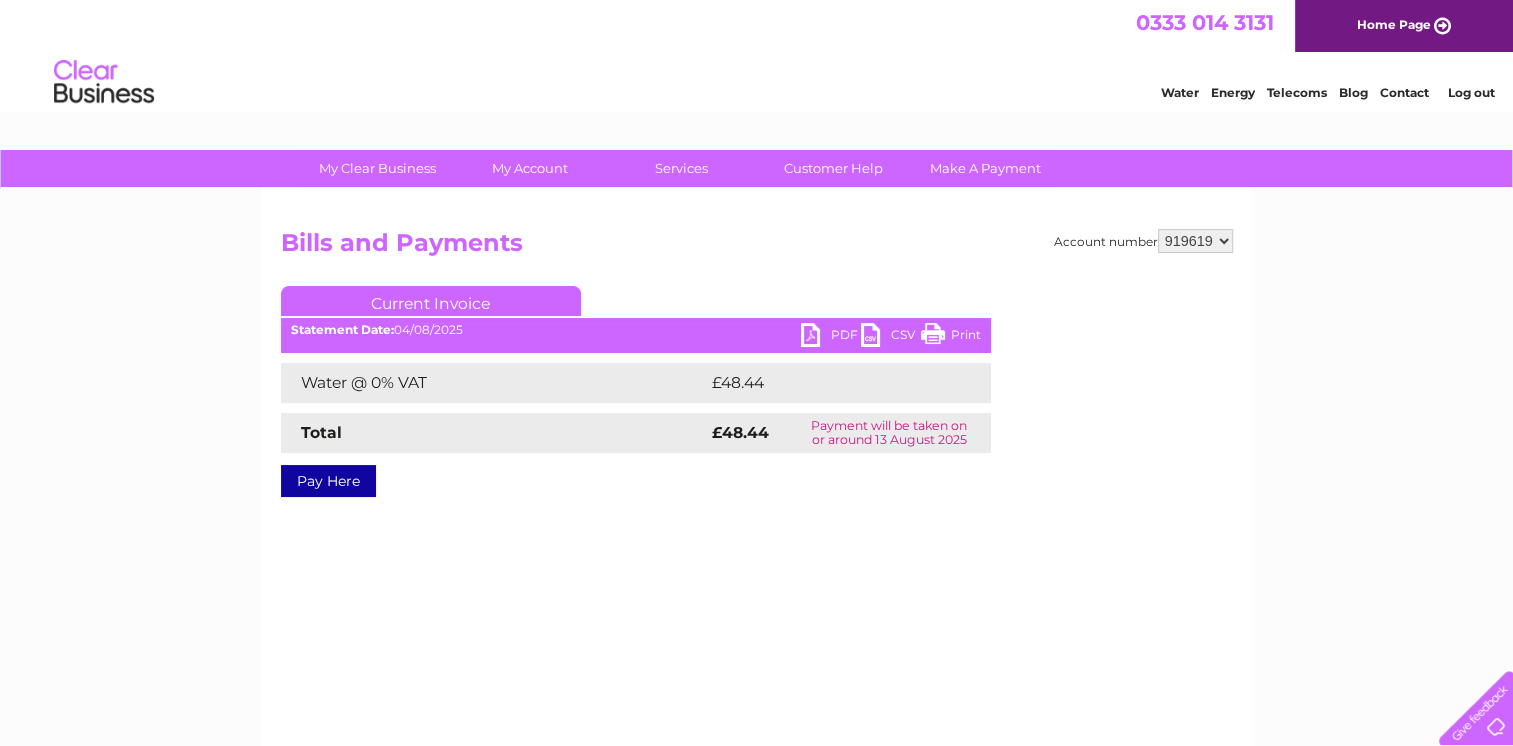 click on "903223
903224
919619" at bounding box center (1195, 241) 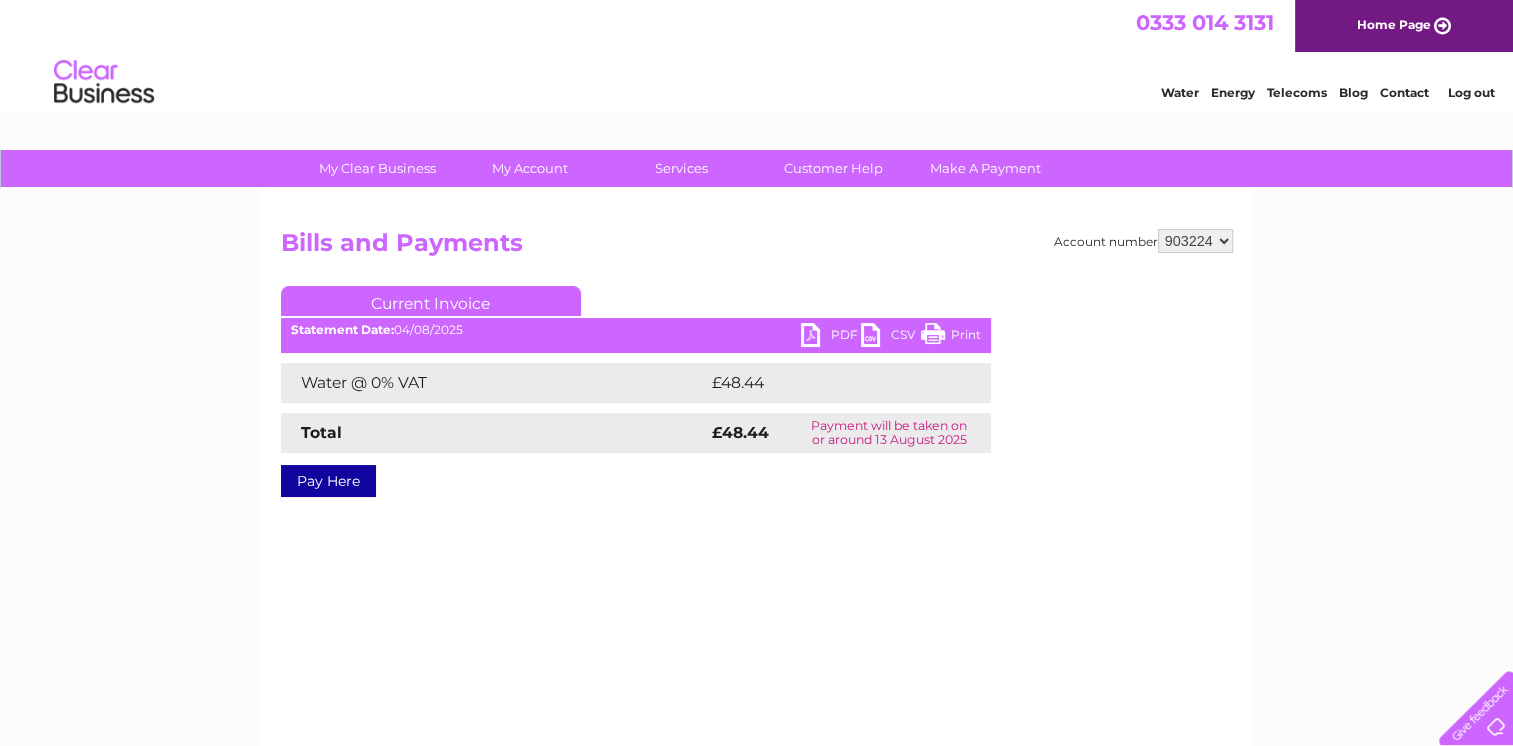 click on "903223
903224
919619" at bounding box center [1195, 241] 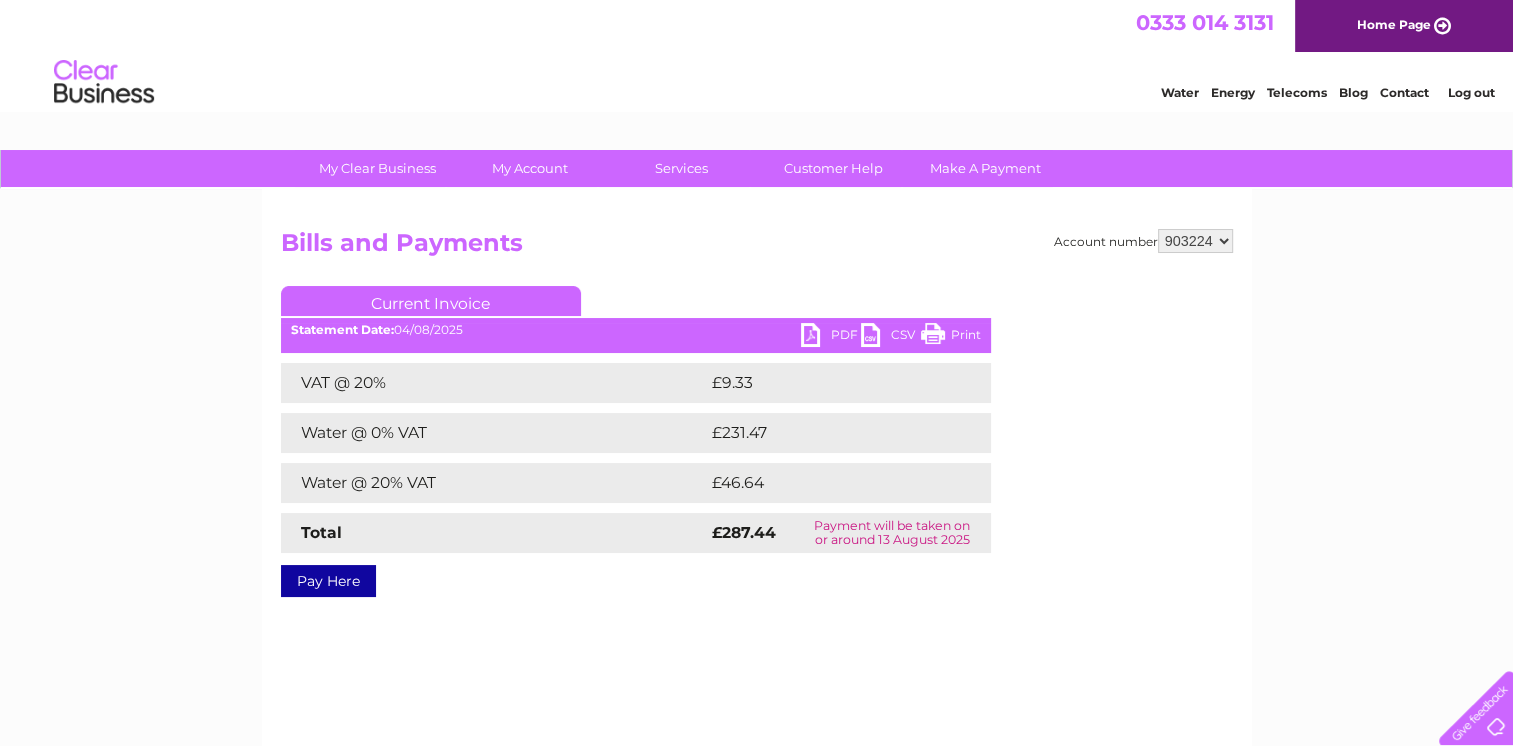 scroll, scrollTop: 0, scrollLeft: 0, axis: both 